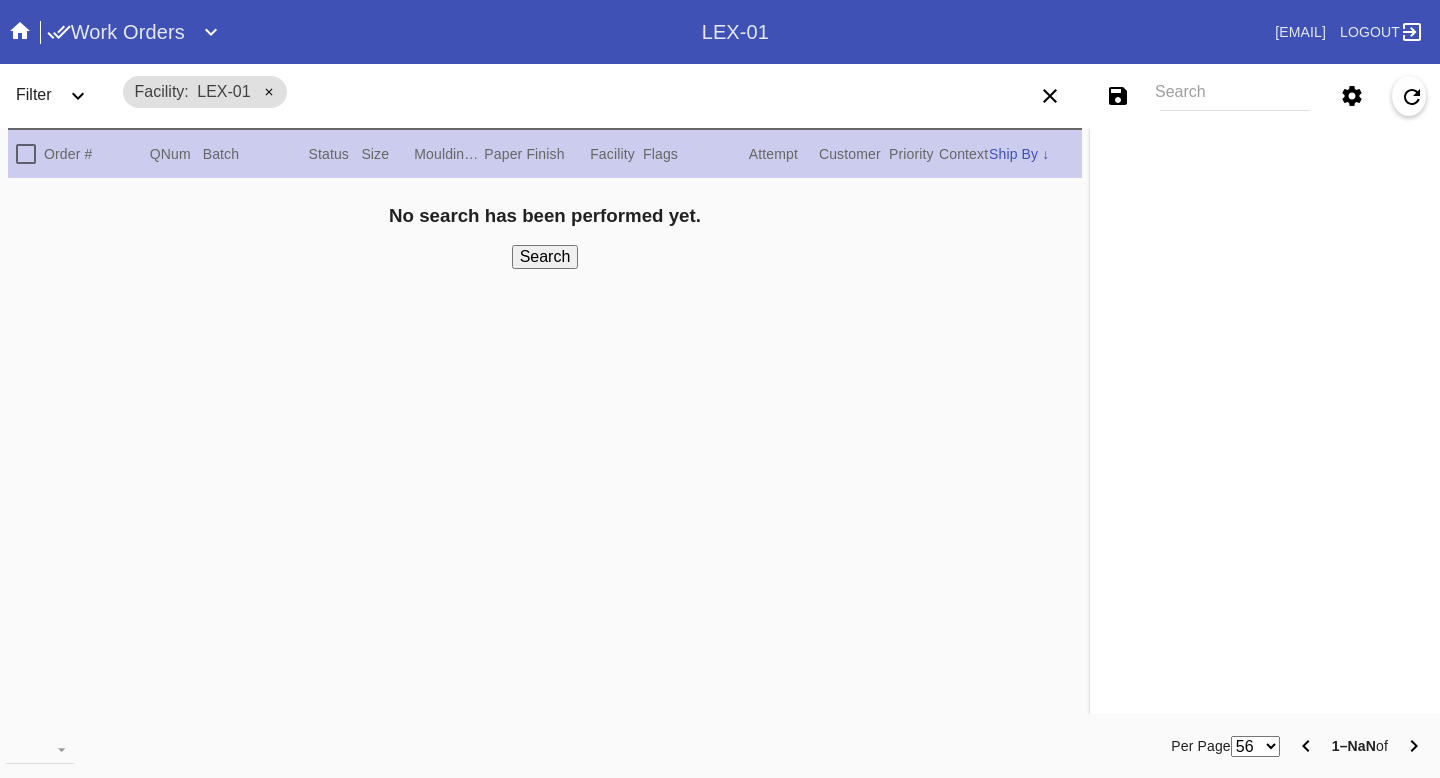 scroll, scrollTop: 0, scrollLeft: 0, axis: both 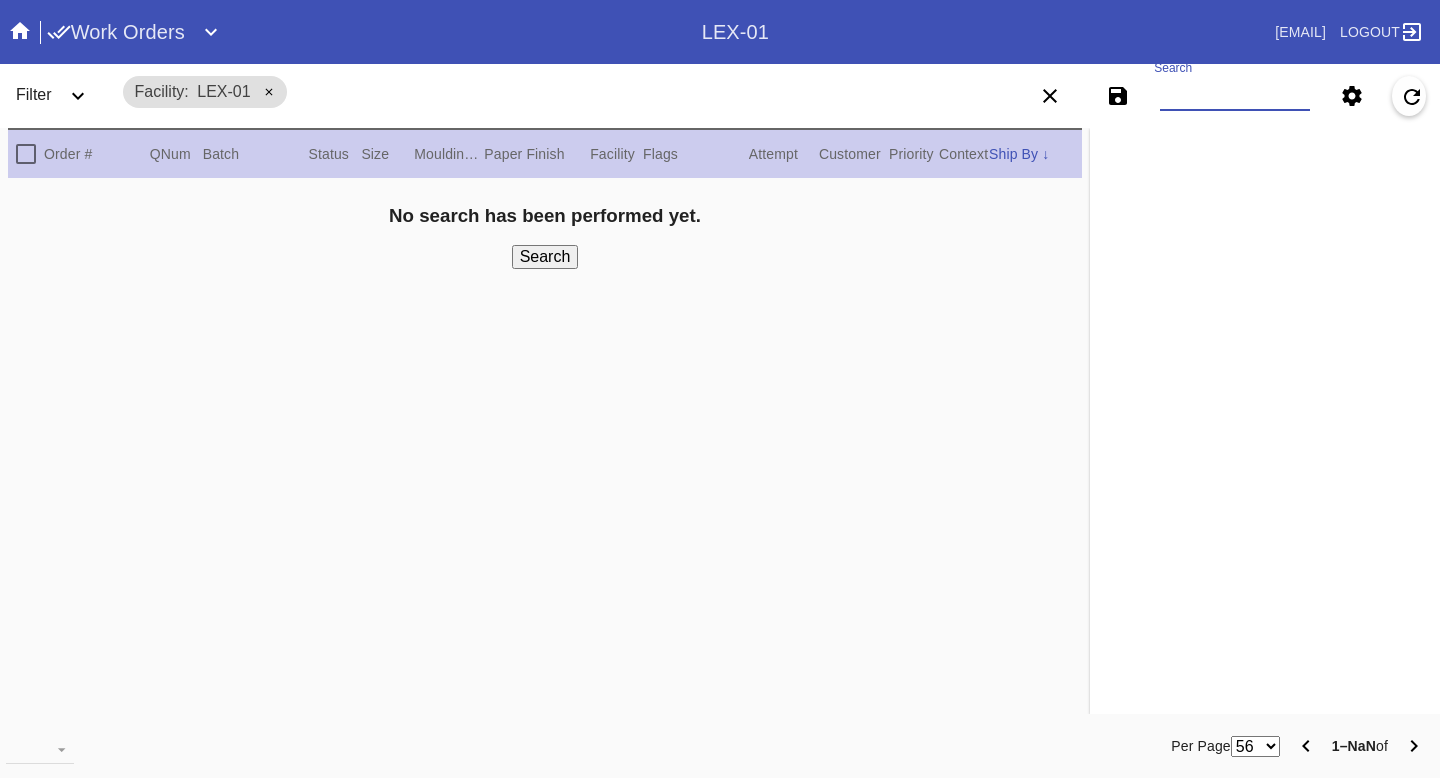 click on "Search" at bounding box center (1235, 96) 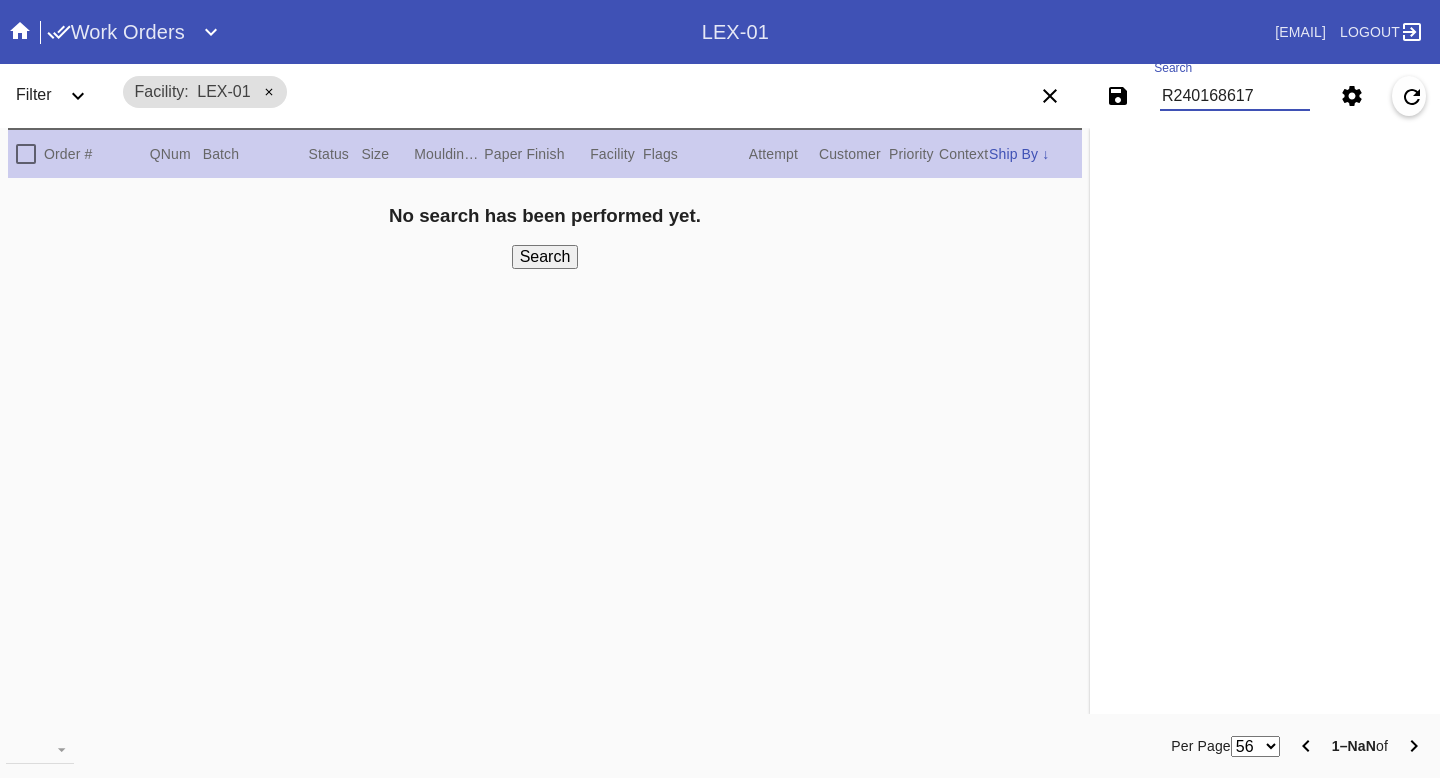 type on "R240168617" 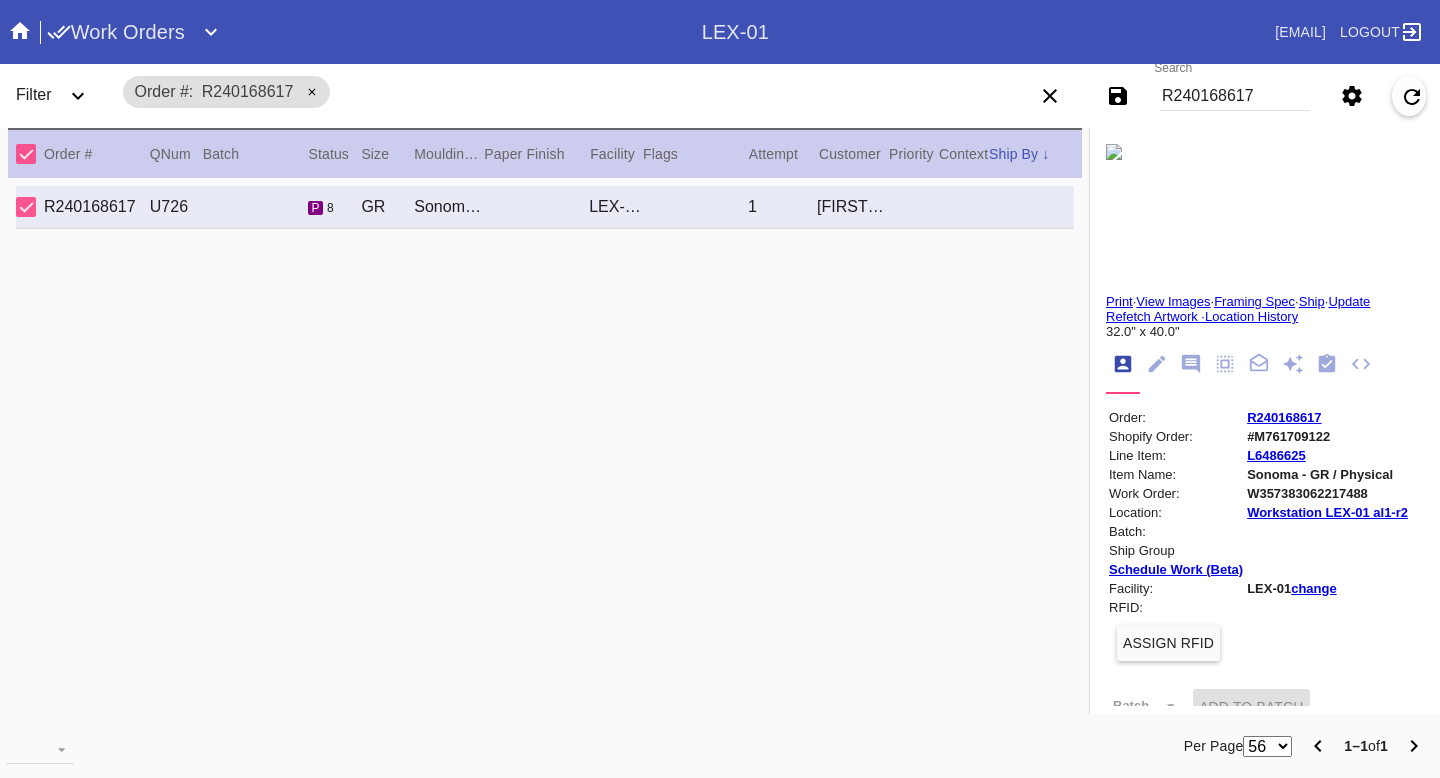 click at bounding box center (1157, 364) 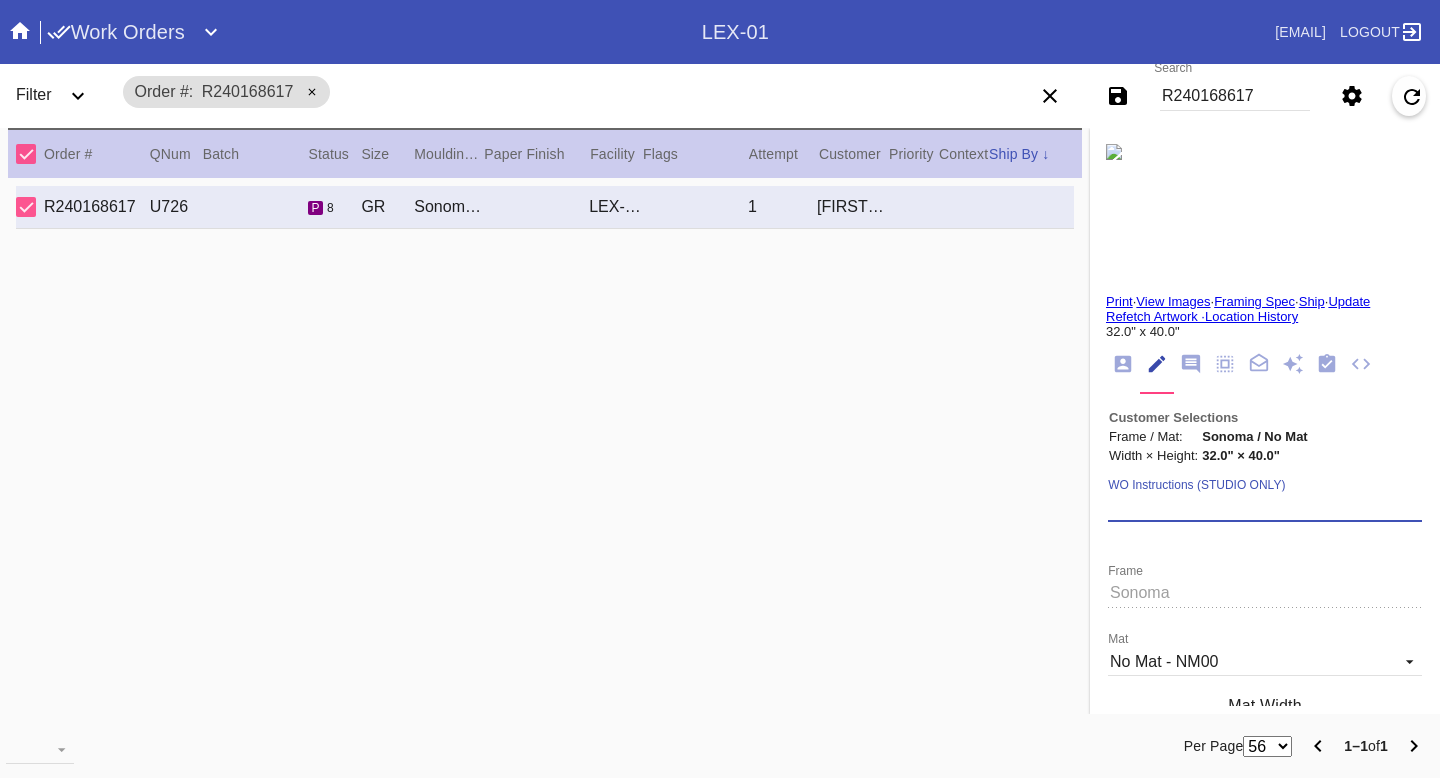 click on "WO Instructions (STUDIO ONLY)" at bounding box center (1265, 507) 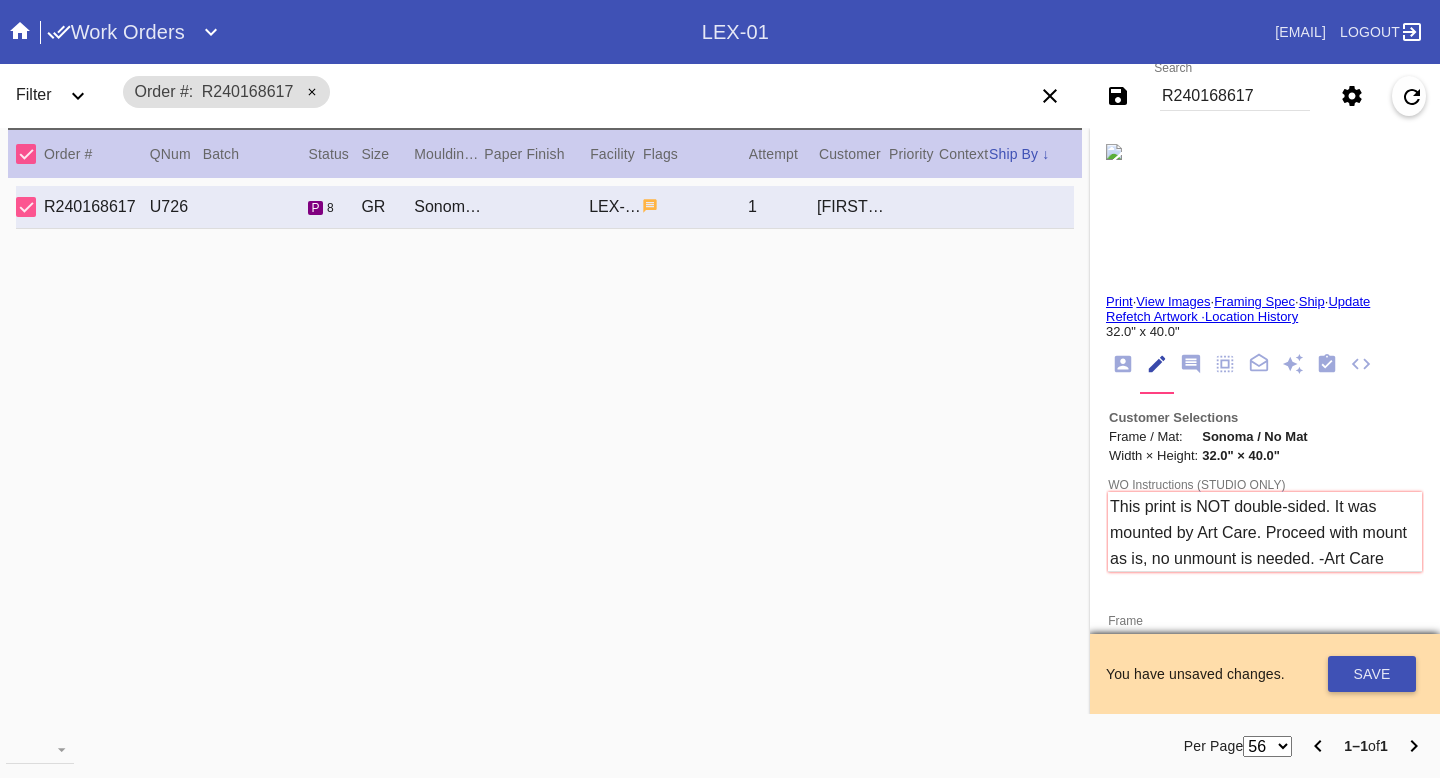 click on "WO Instructions (STUDIO ONLY) This print is NOT double-sided. It was mounted by Art Care. Proceed with mount as is, no unmount is needed. -Art Care Frame Mat No Mat - NM00 Acrylic - ACRY01 Black with Black Core, novacore - 5089 Black - BL42 Black - Linen - 5560 Black Oversized - BLOV-1 Blue Floral Mat - FL01 Blue - Linen - 11-076 Blush - BW9571C Bottle Blue - BW334 Brazilian White, novacore - E4346 Brulée - E4770 Burgundy - BW038 Burgundy Mini Stripe - MSBG Burgundy Mini Stripe - Horizontal - MSBG-H Burgundy Mini Stripe Horizontal - Oversized - MSBG-OS-H Burgundy Mini Stripe - Oversized - MSBG-OS Cake - E4203 Camel - Linen - 5561 Canvas - CV62 Chai - 11-080 Chocolate - 11-065 Cool Gray - BW802 Cool White - 8 Ply - 229502 Corner Garden Landscape - KV02-L Cream - Linen - 5632 Dark Green - E4804P Dark Olive - 11-071 Denim - 11-074 Designer's Choice Mat - DC52 Digital White - BW8701 Digital White Oversized - BW8701O Dove White - BW222 Dove White Oversized - BW222O Dusty Blue - 11-073 Fabric White - SRM3567 Top" at bounding box center (1265, 1317) 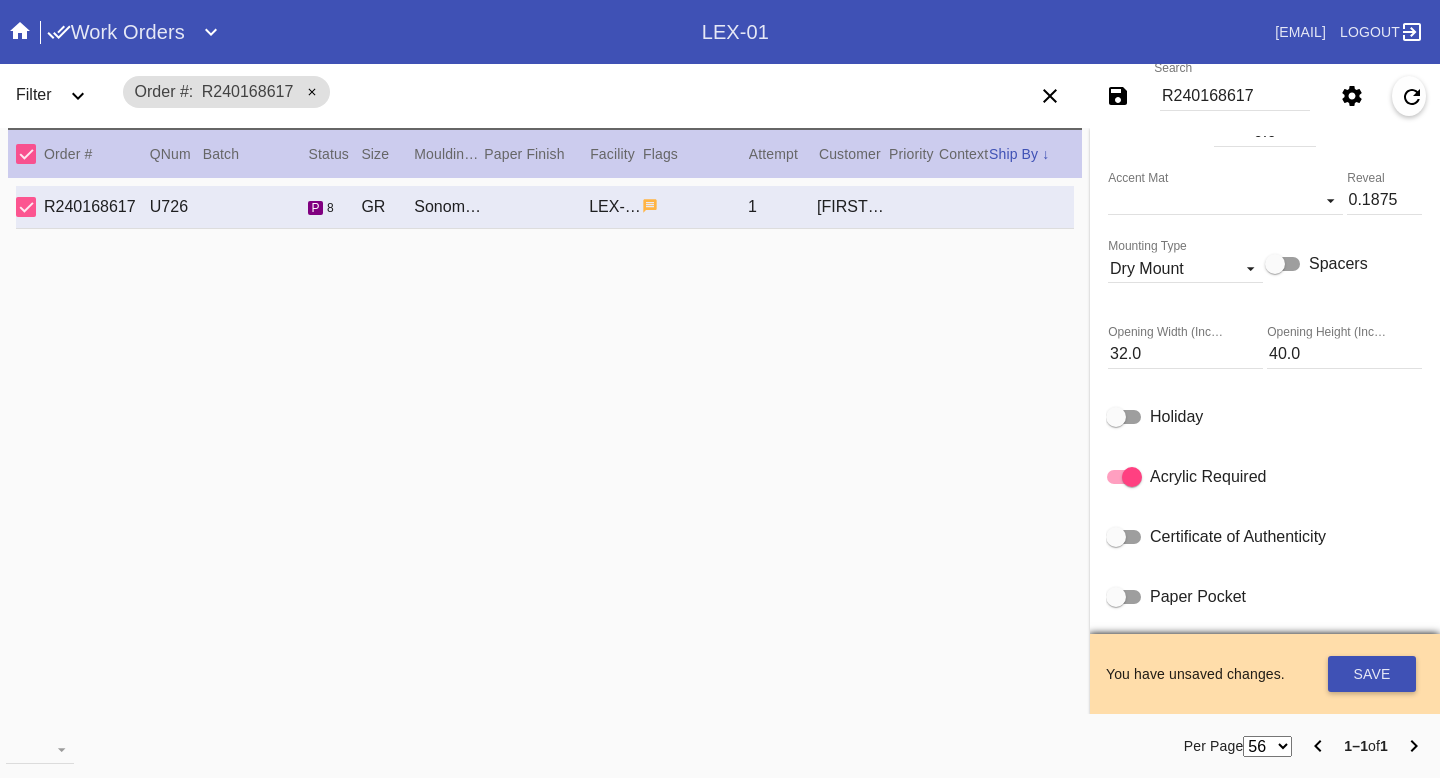 scroll, scrollTop: 820, scrollLeft: 0, axis: vertical 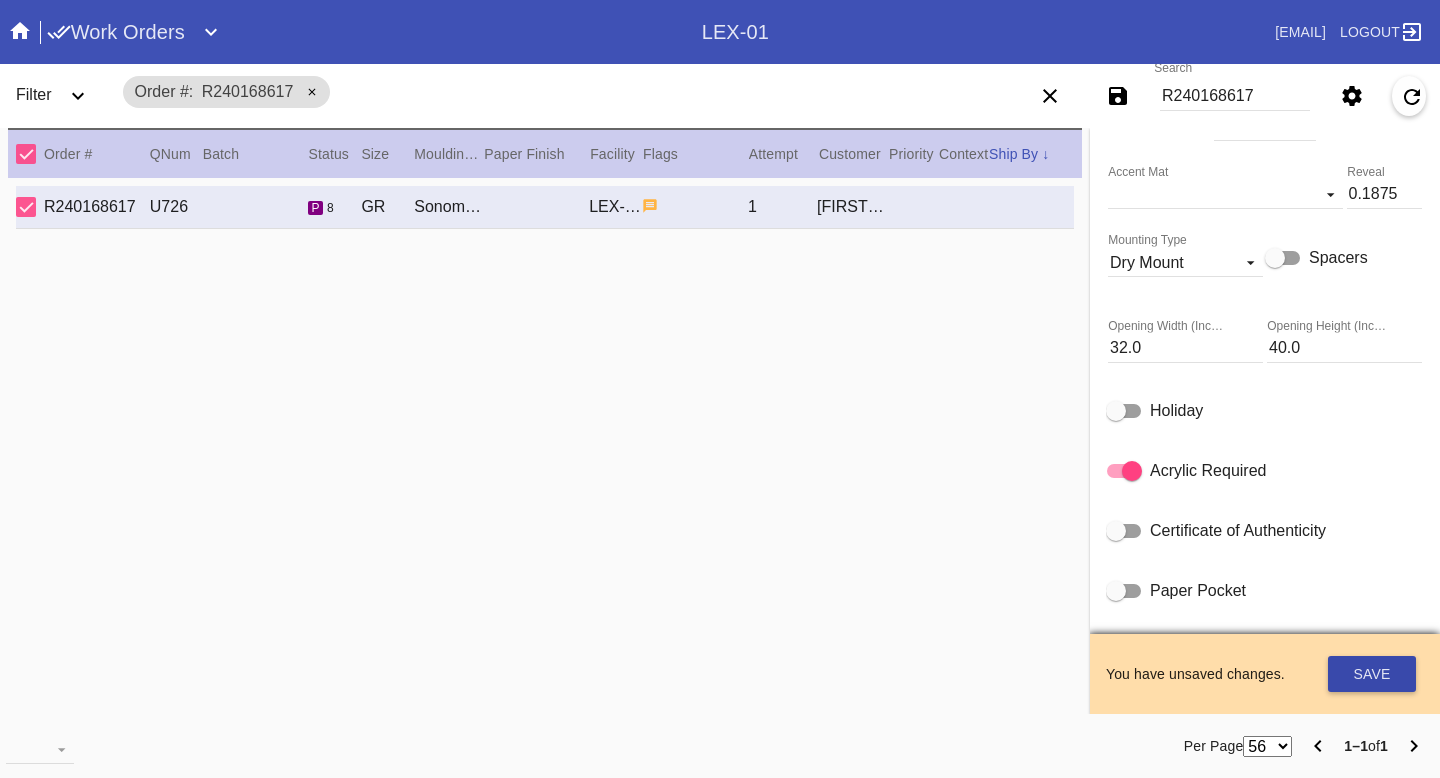 type on "This print is NOT double-sided. It was mounted by Art Care. Proceed with mount as is, no unmount needed. -Art Care" 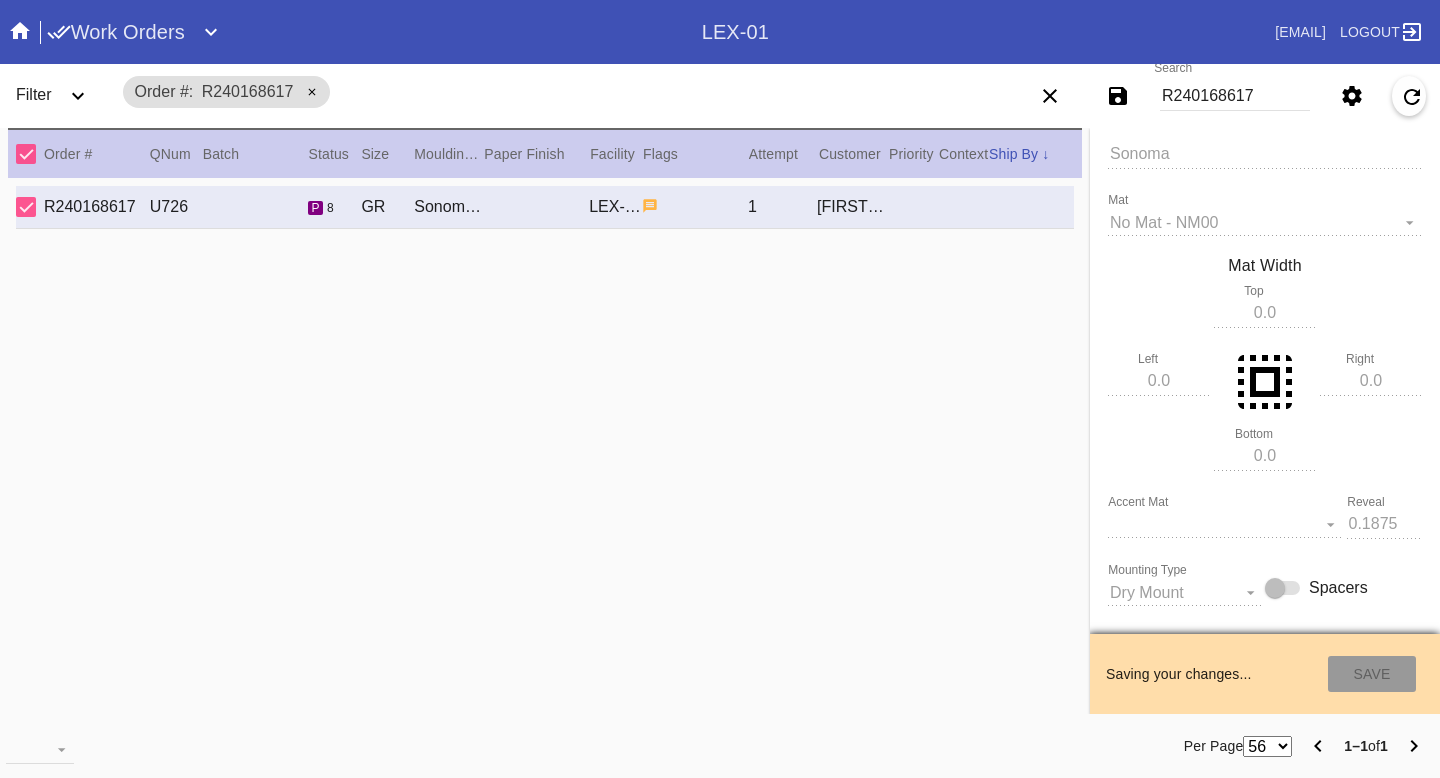 scroll, scrollTop: 0, scrollLeft: 0, axis: both 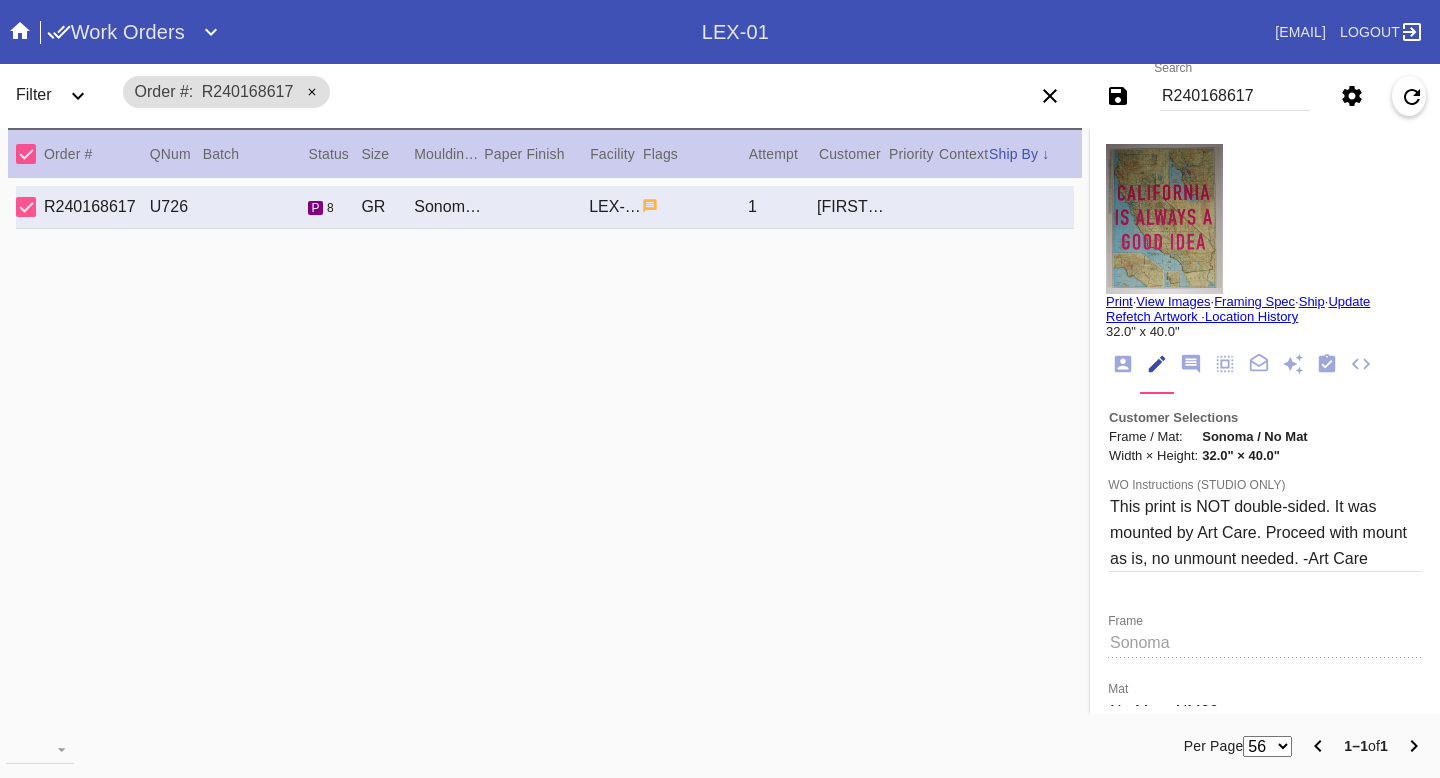 click on "Print" at bounding box center [1119, 301] 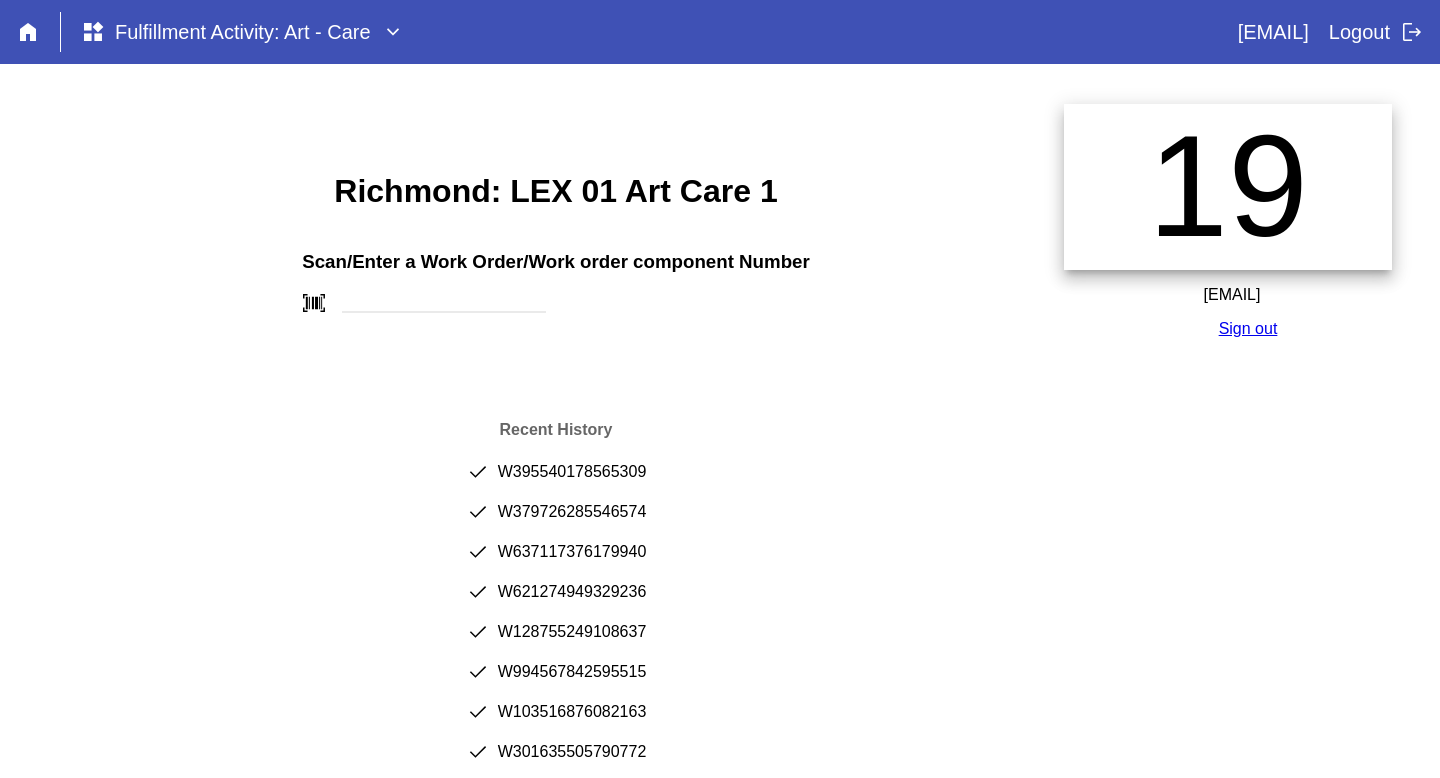 scroll, scrollTop: 0, scrollLeft: 0, axis: both 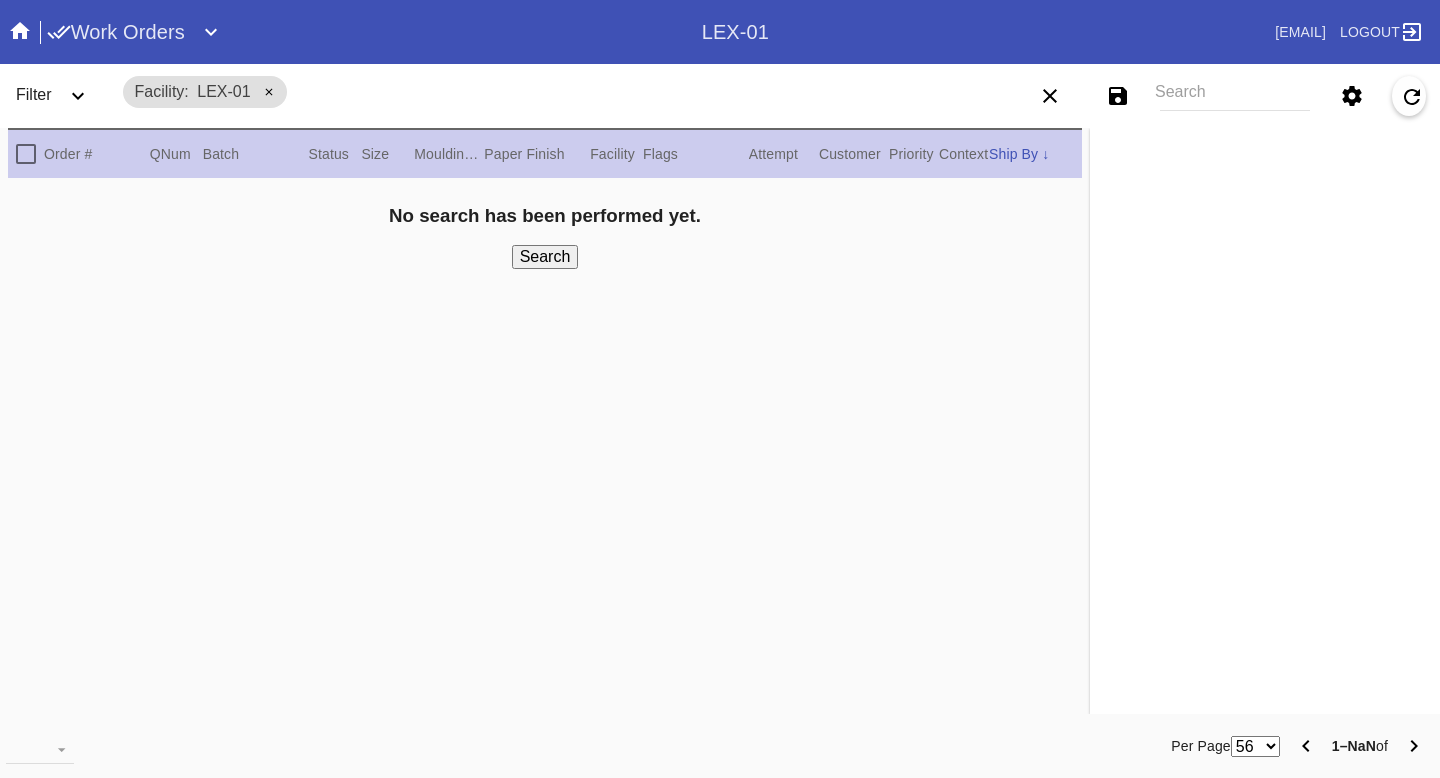click at bounding box center (211, 32) 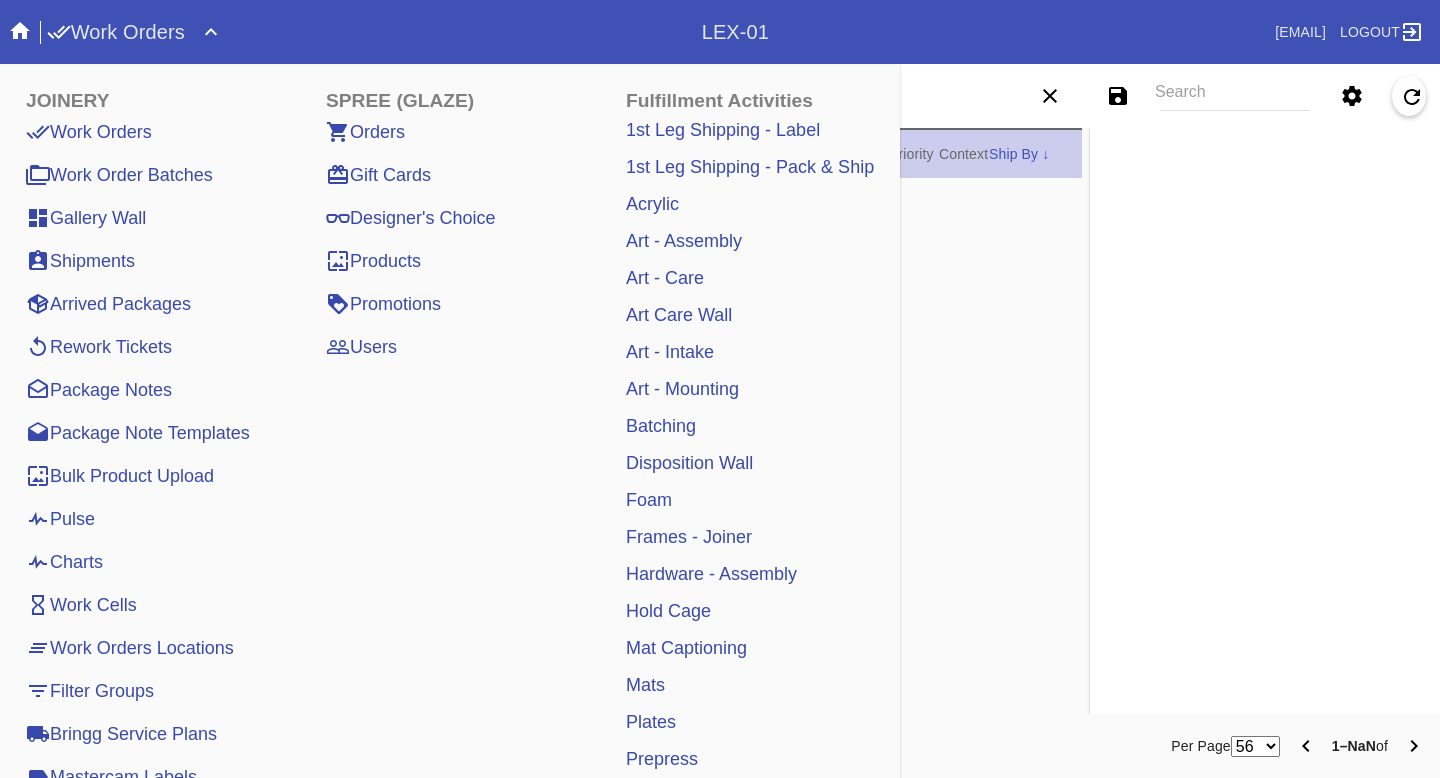 click on "Art - Care" at bounding box center (665, 278) 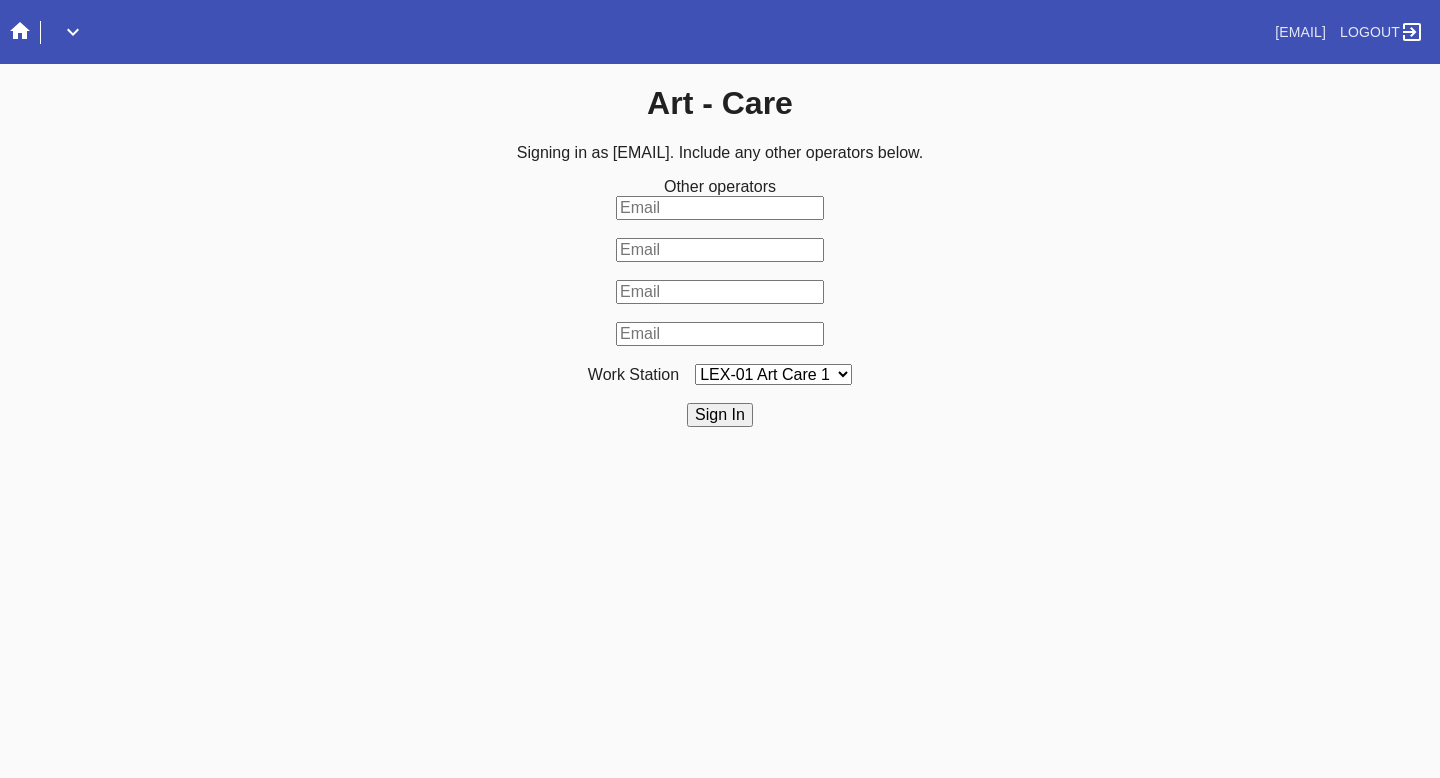 scroll, scrollTop: 0, scrollLeft: 0, axis: both 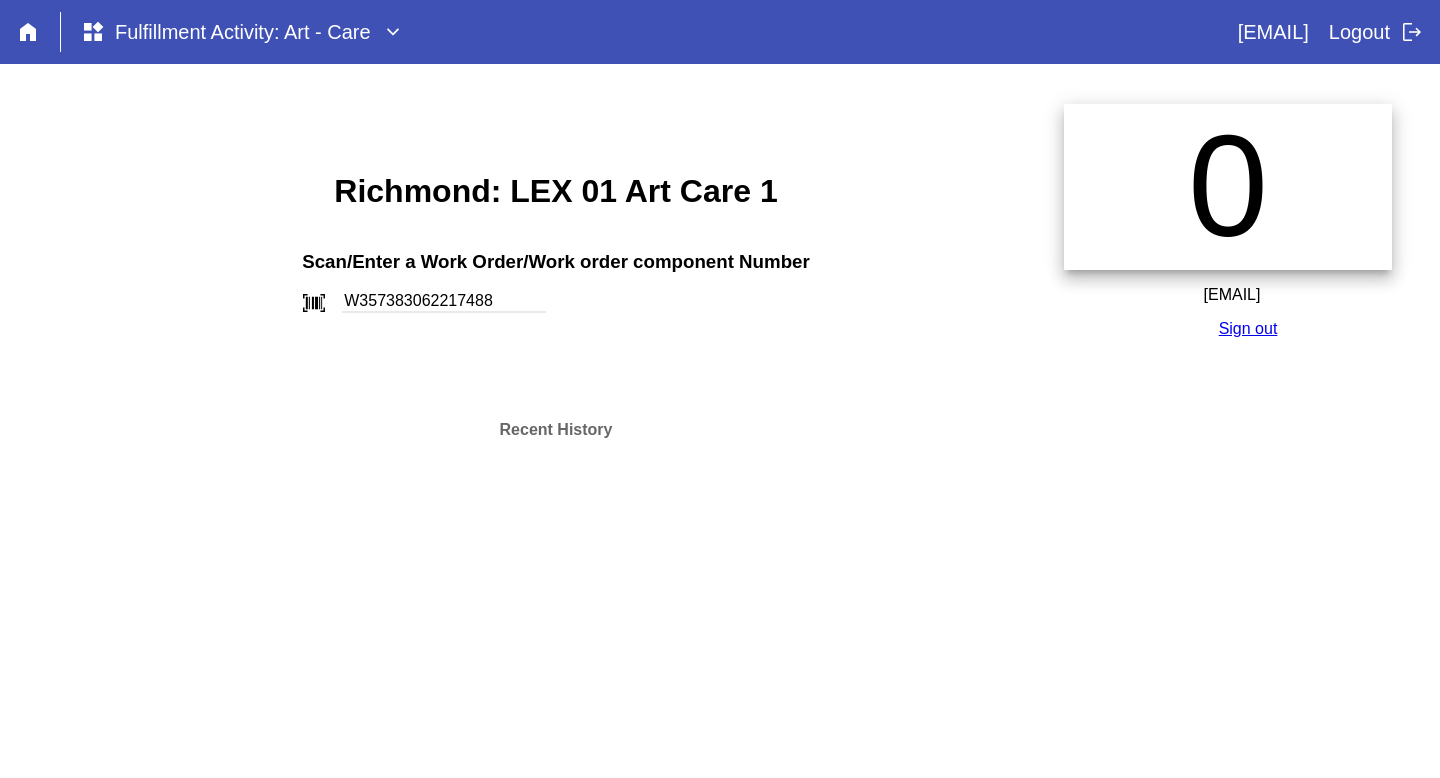 type on "W357383062217488" 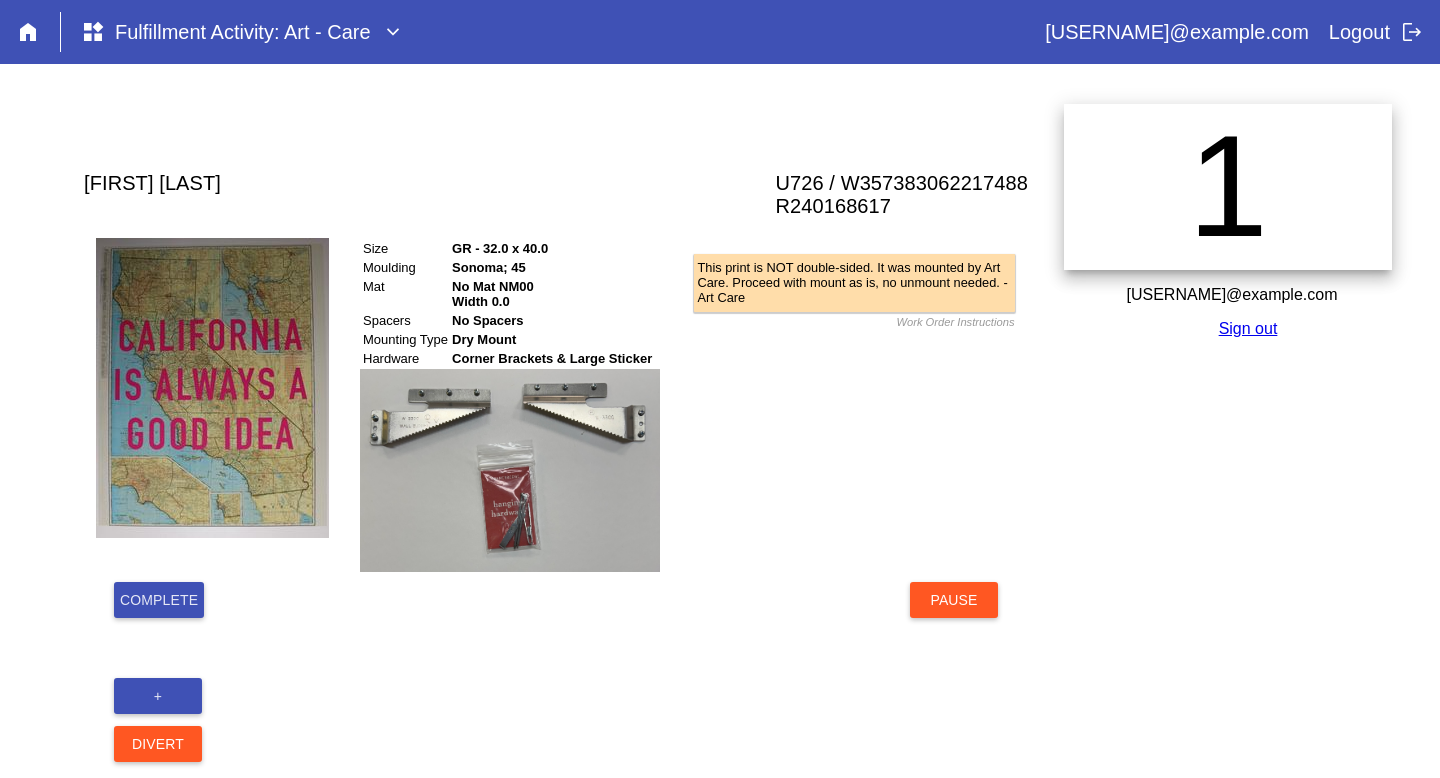 scroll, scrollTop: 0, scrollLeft: 0, axis: both 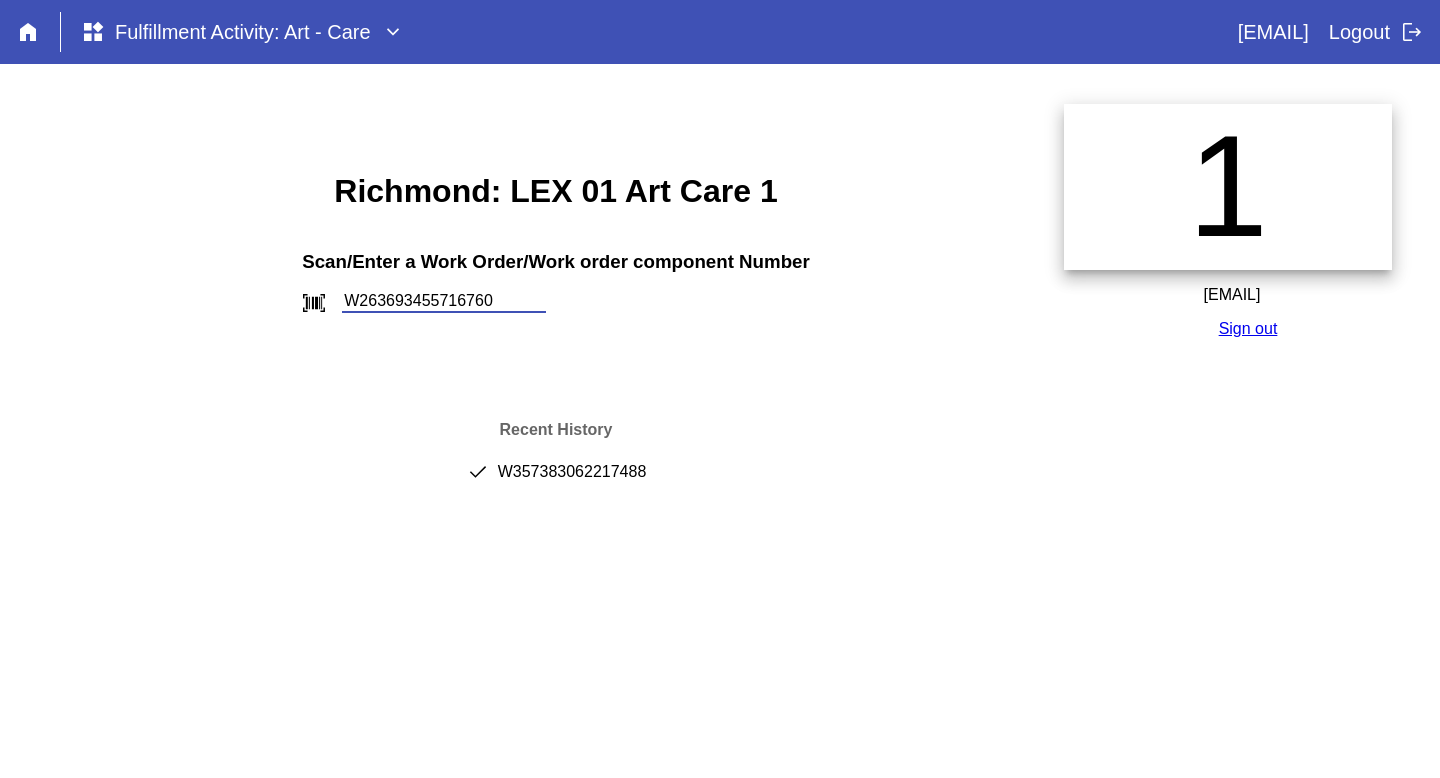 type on "W263693455716760" 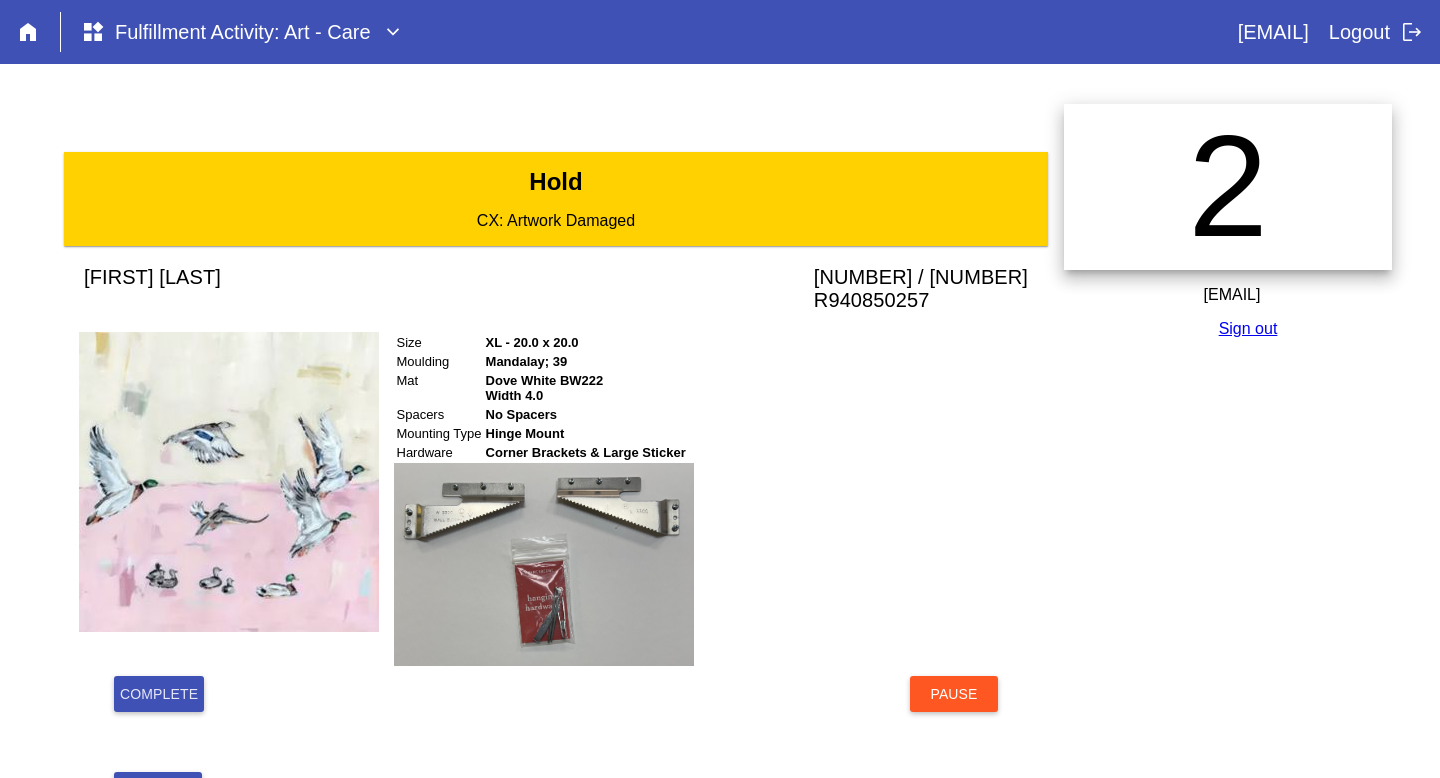 scroll, scrollTop: 0, scrollLeft: 0, axis: both 